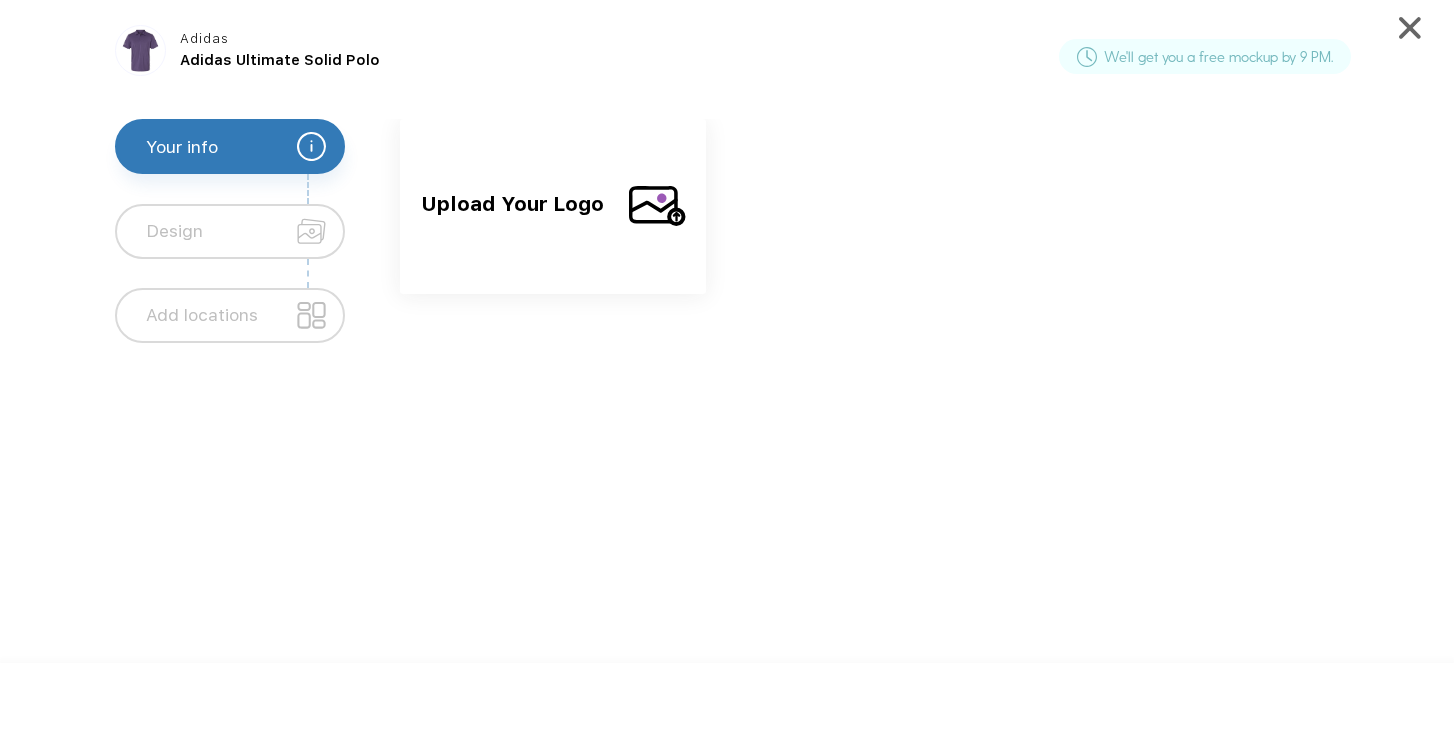 scroll, scrollTop: 0, scrollLeft: 0, axis: both 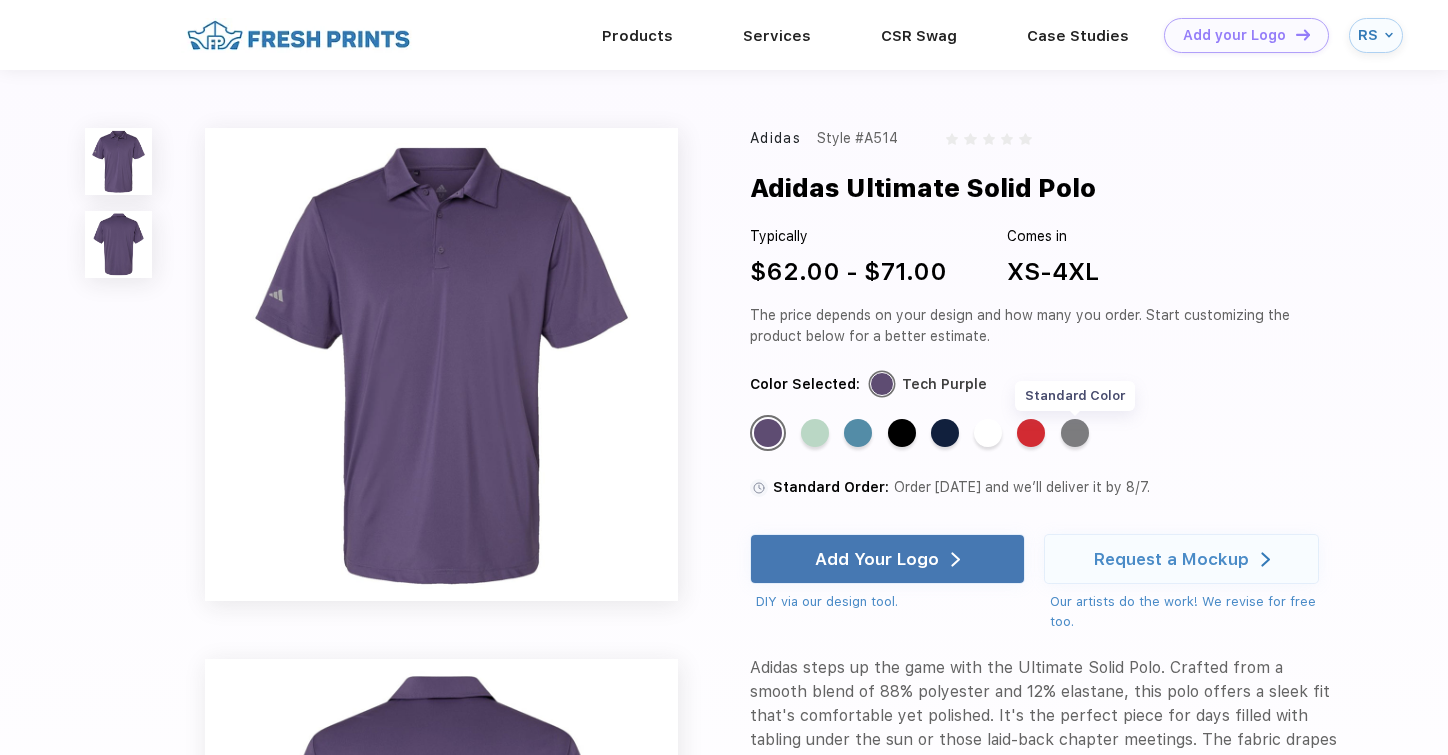 click on "Standard Color" at bounding box center [1075, 433] 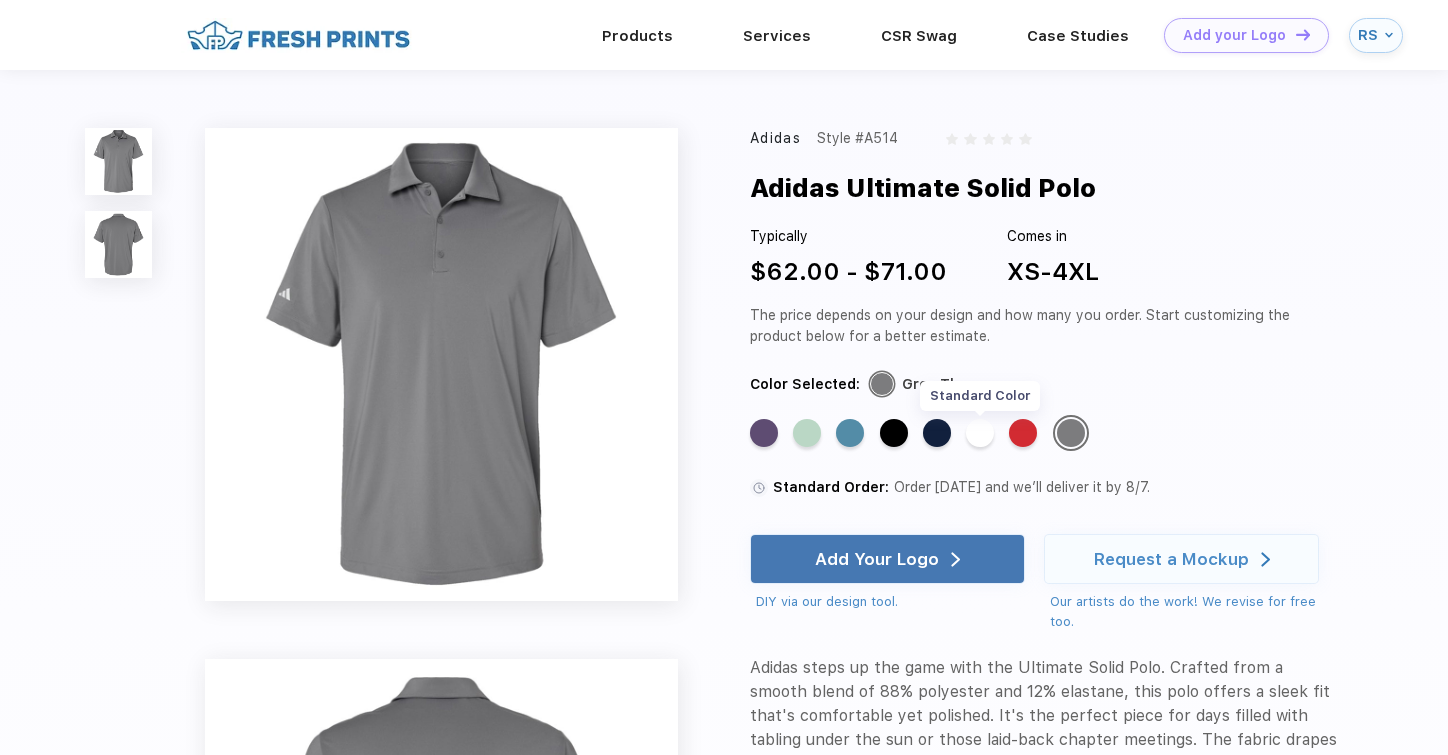 click on "Standard Color" at bounding box center [980, 433] 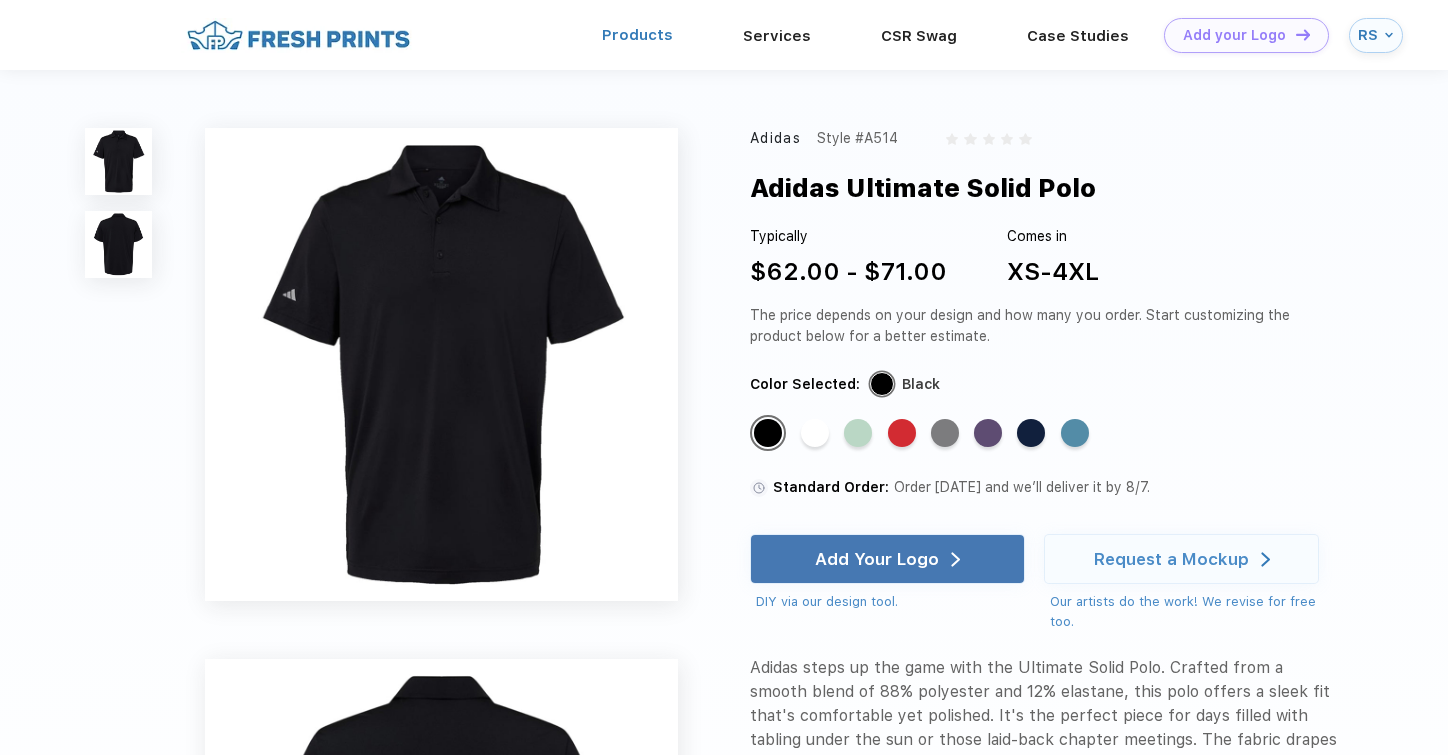click on "Products" at bounding box center [637, 35] 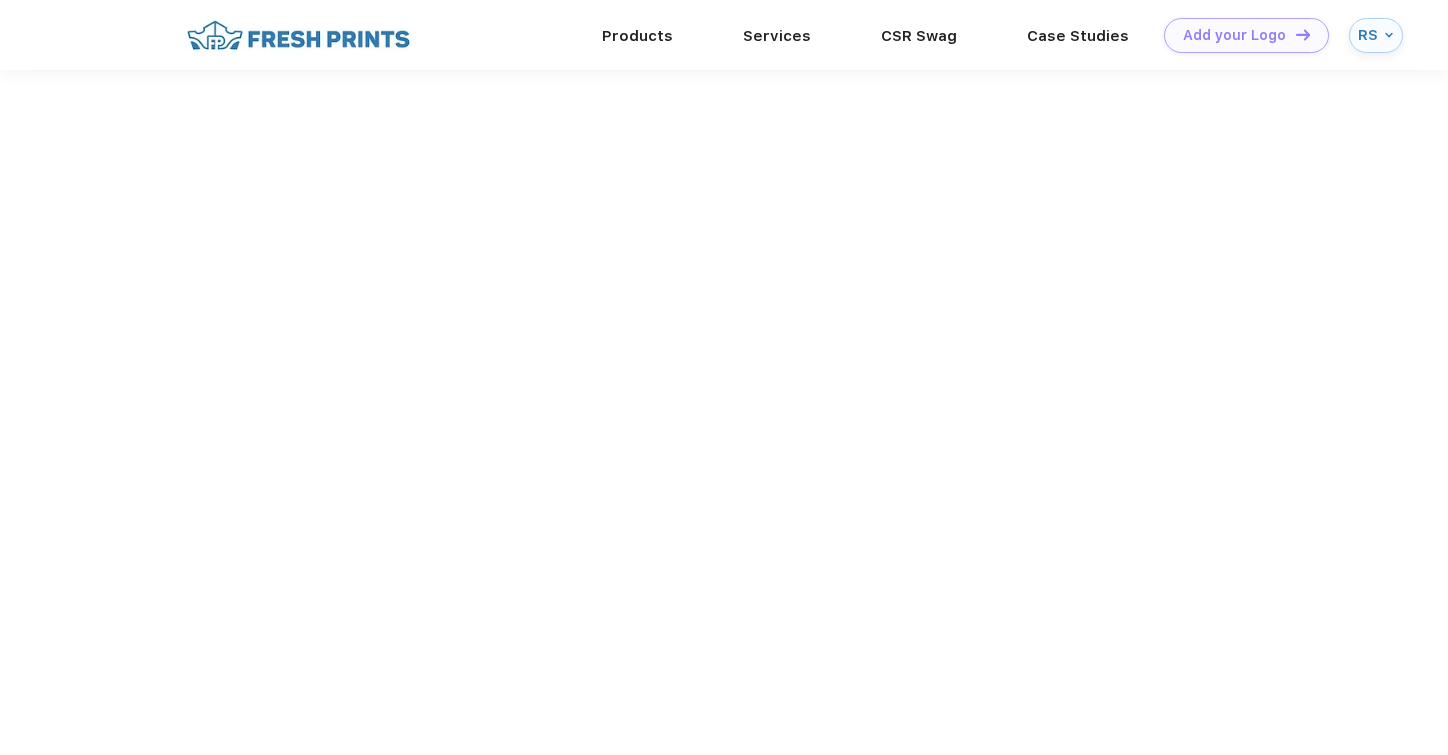 scroll, scrollTop: 0, scrollLeft: 0, axis: both 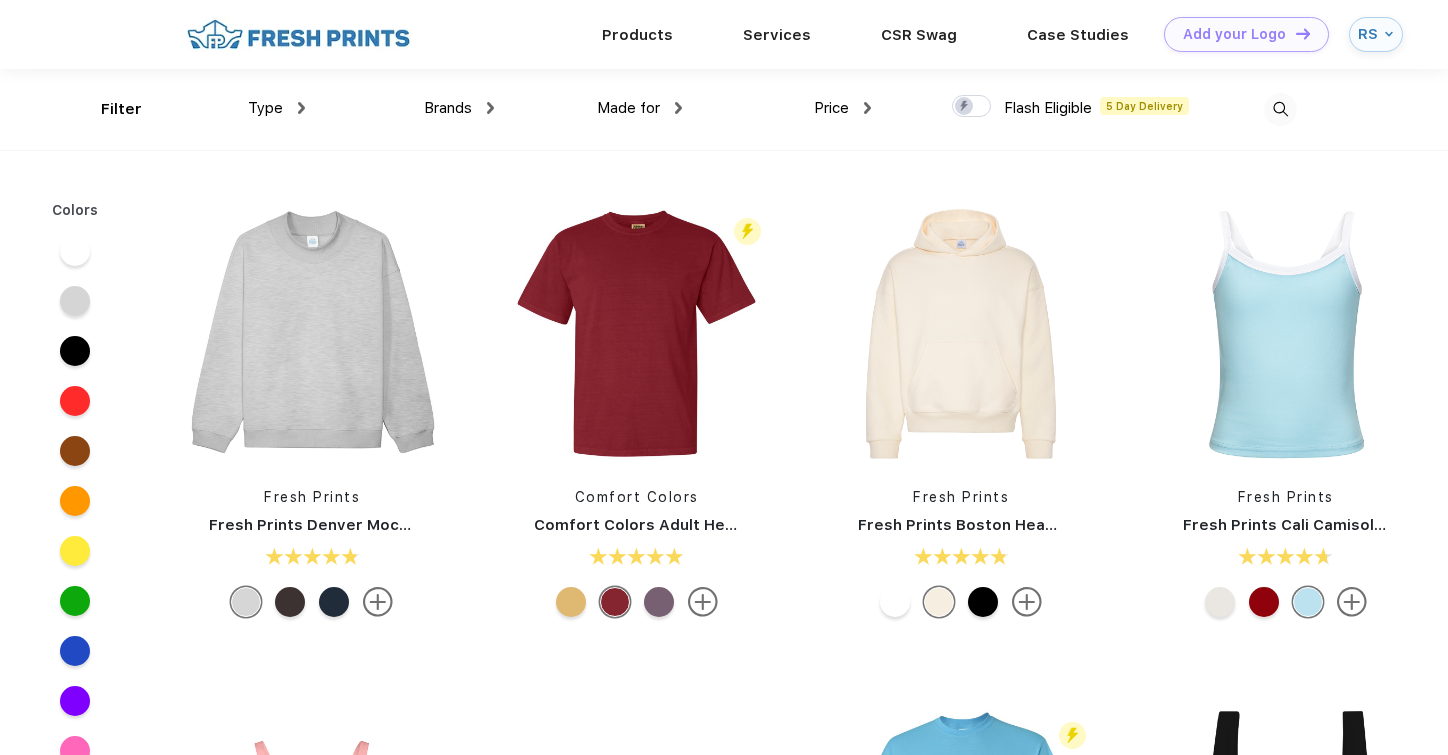 click on "Brands" at bounding box center (448, 108) 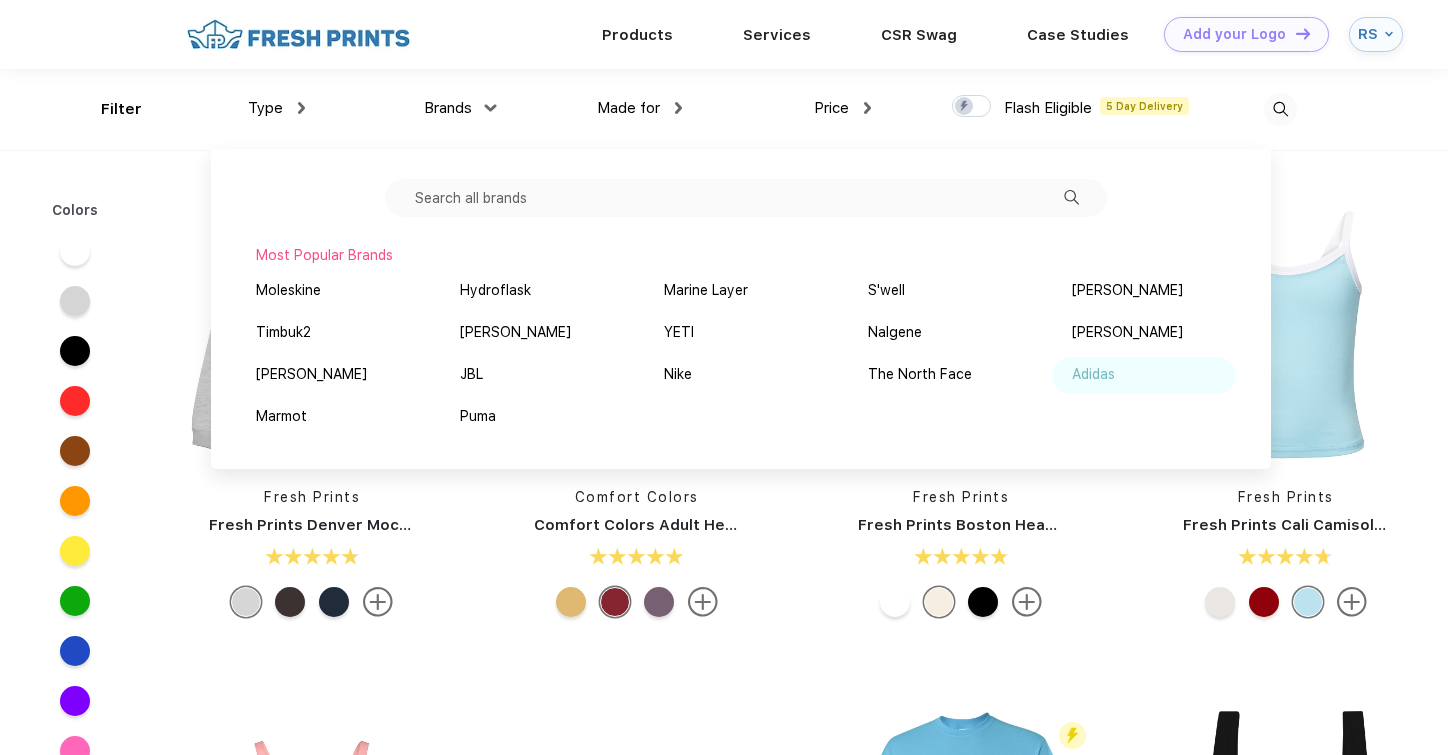 click on "Adidas" at bounding box center [1093, 374] 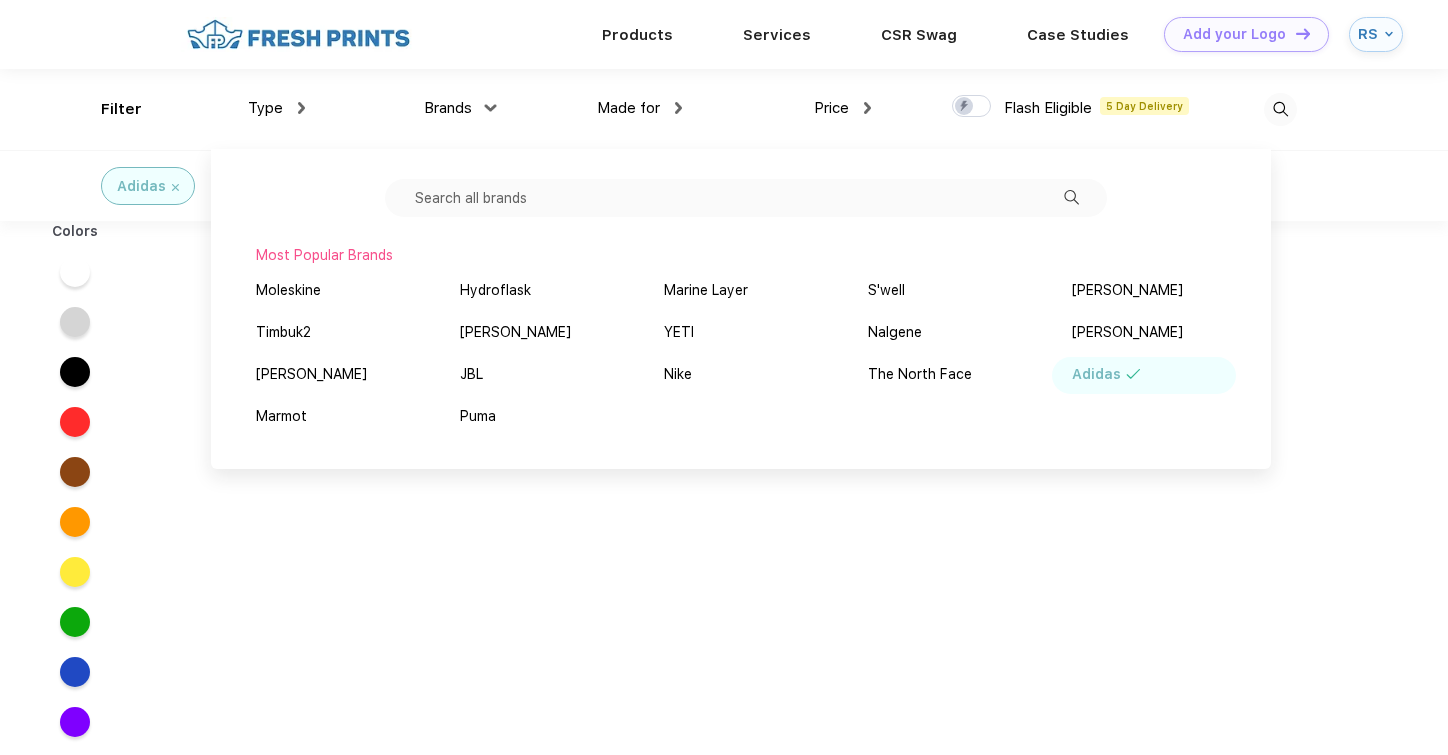 scroll, scrollTop: 0, scrollLeft: 0, axis: both 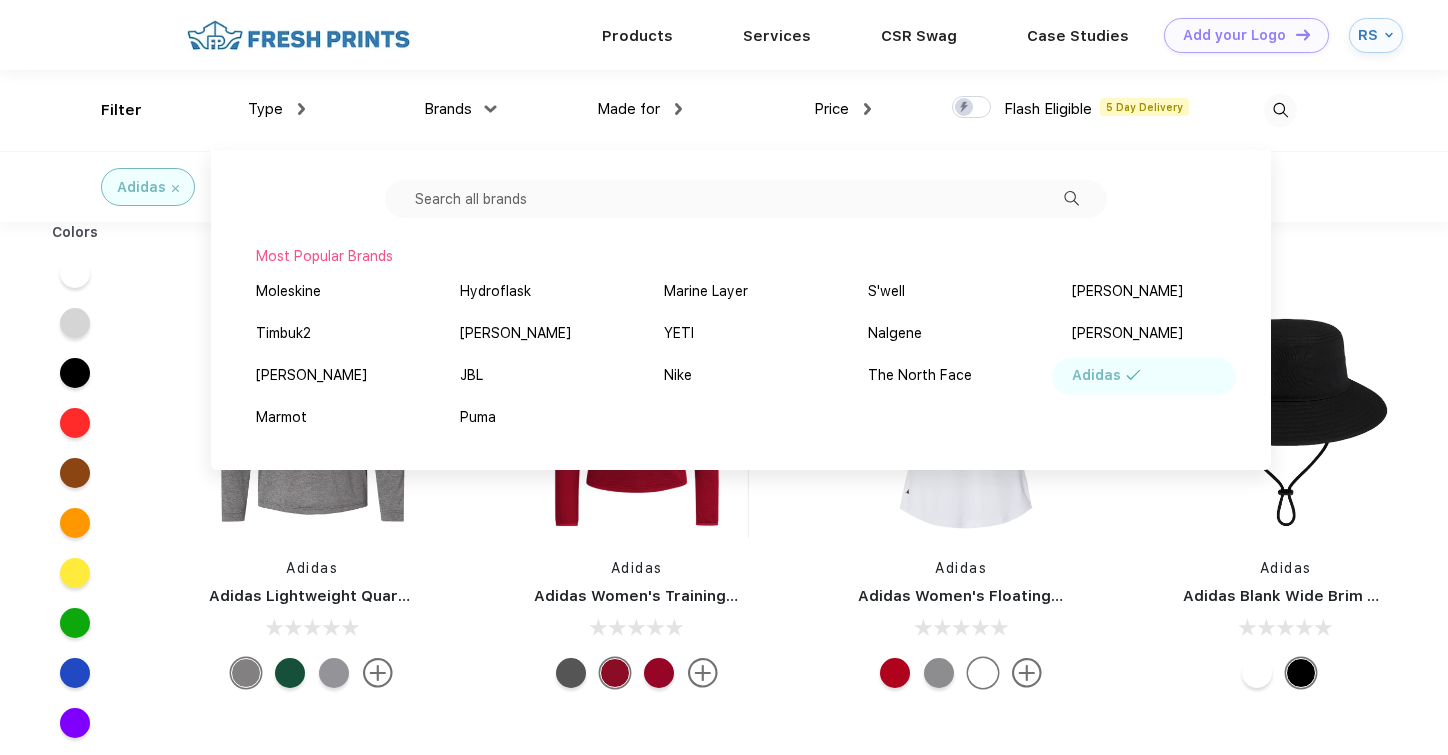 click on "Made for" at bounding box center (639, 109) 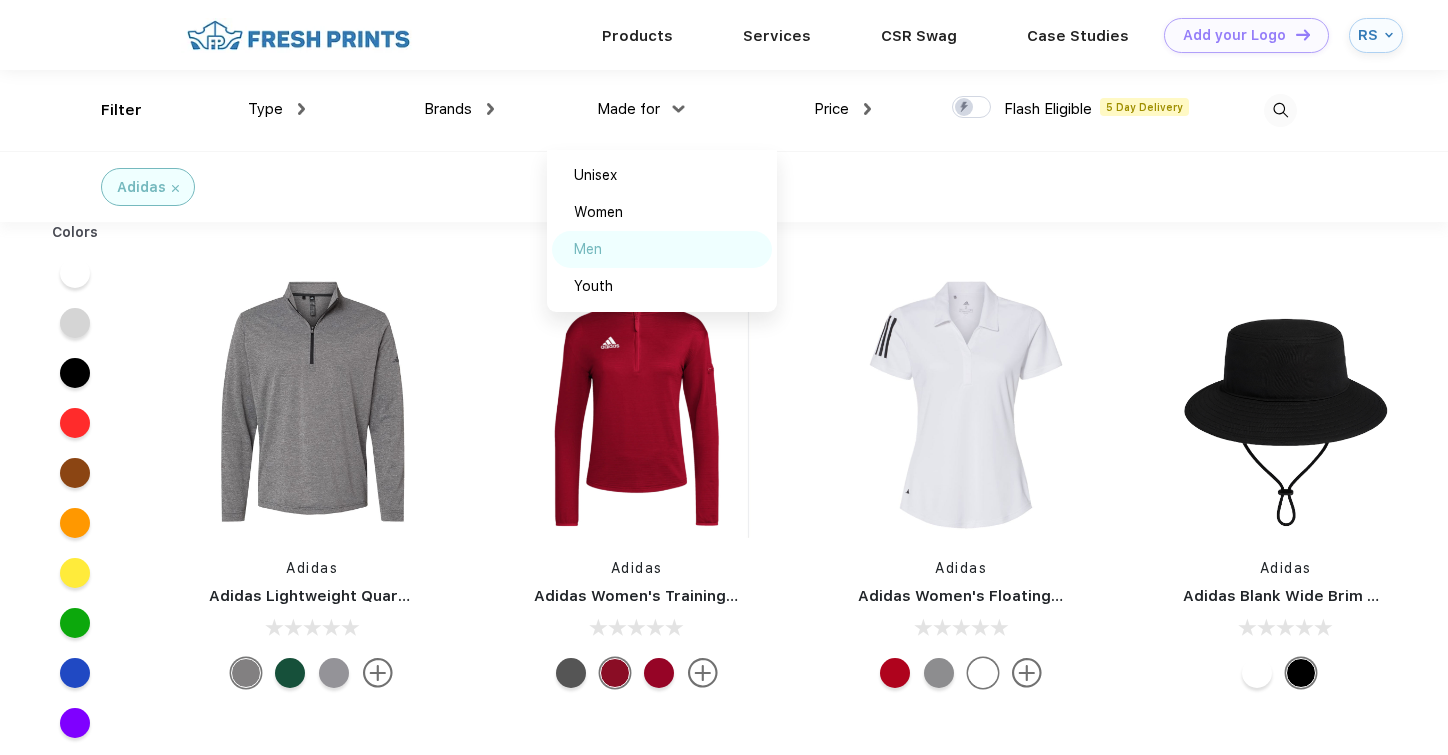 click on "Men" at bounding box center (662, 249) 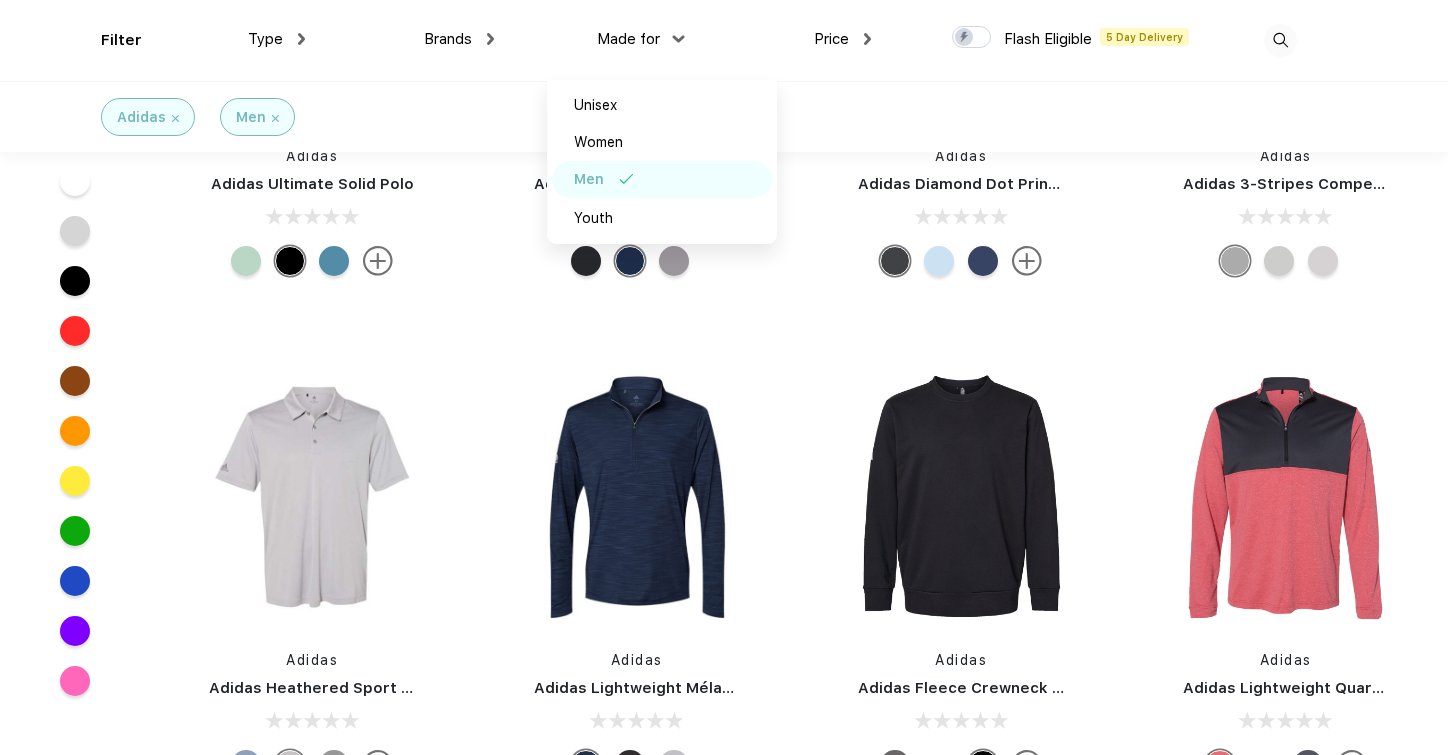 scroll, scrollTop: 2281, scrollLeft: 0, axis: vertical 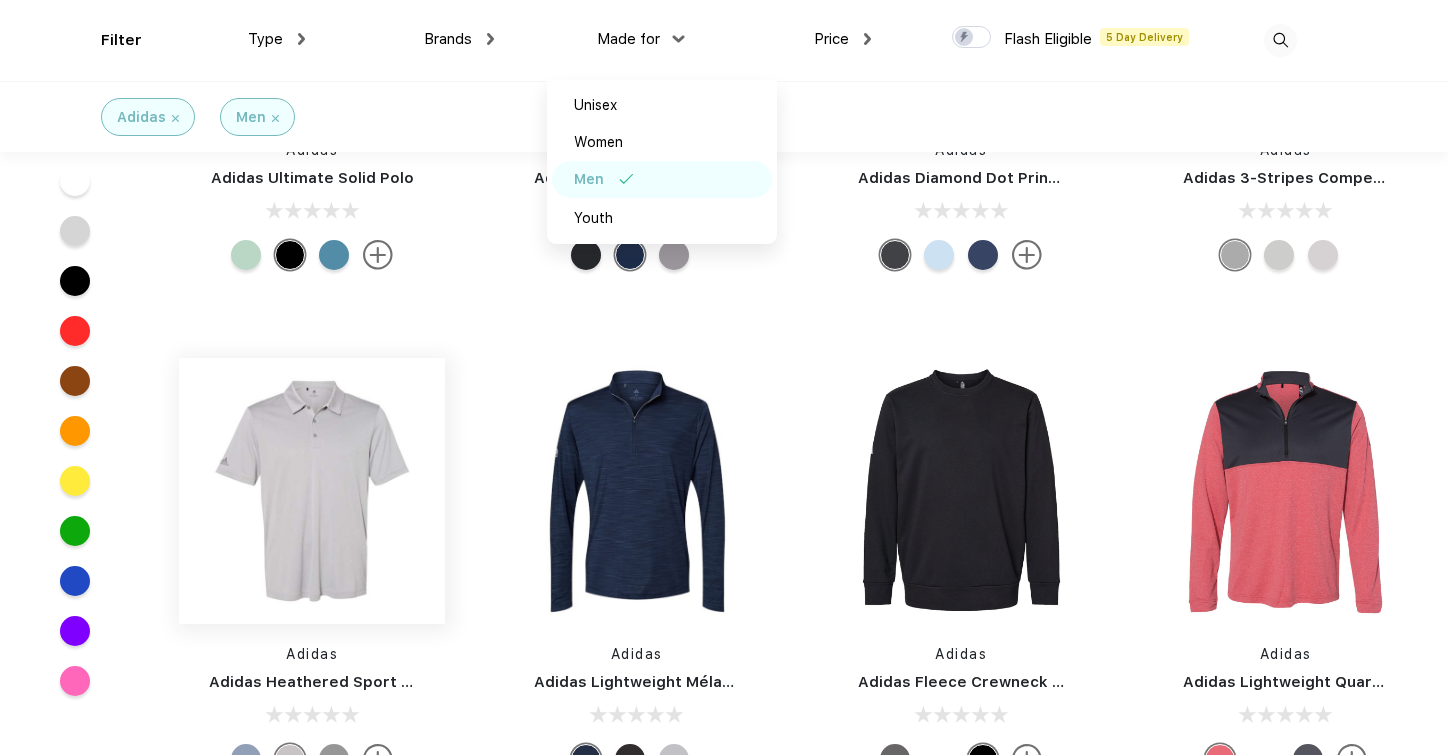 click at bounding box center [312, 491] 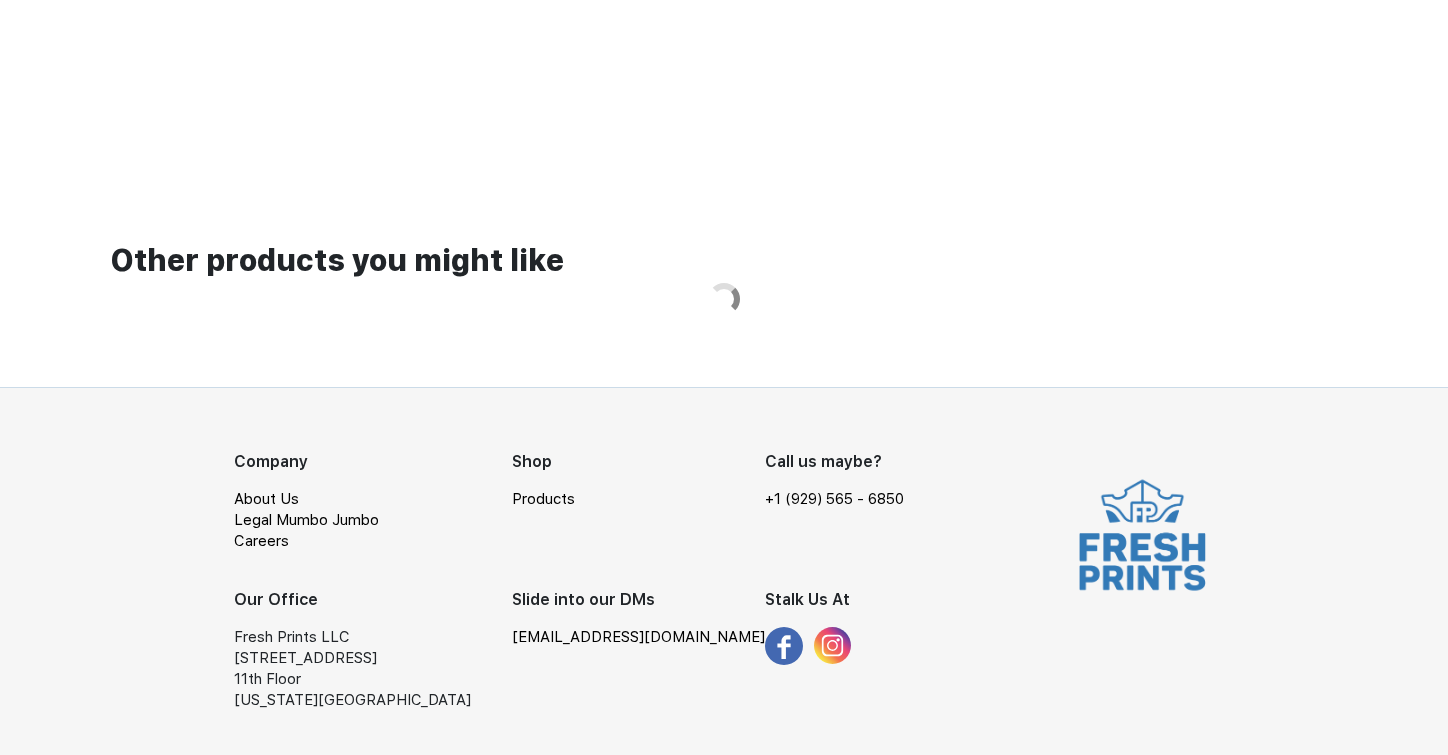 scroll, scrollTop: 0, scrollLeft: 0, axis: both 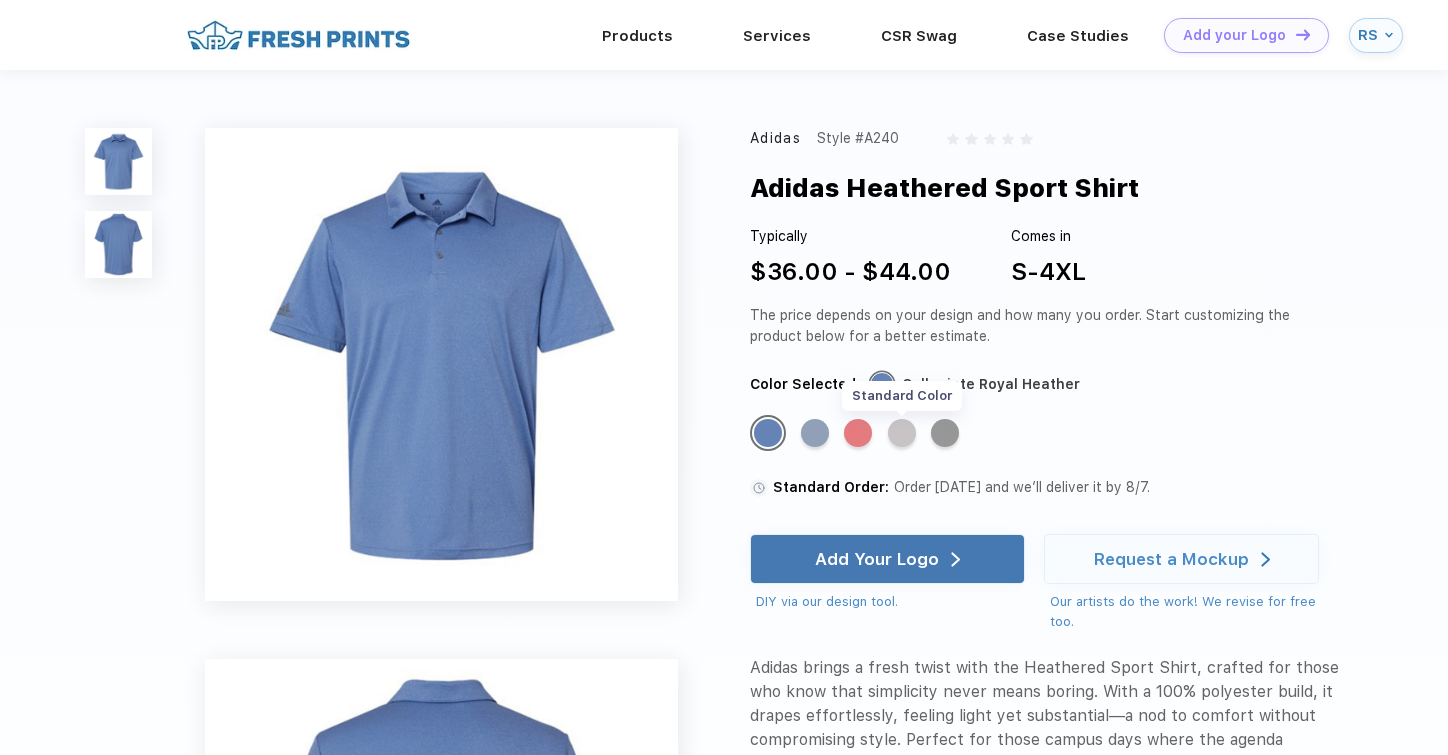 click on "Standard Color" at bounding box center (902, 433) 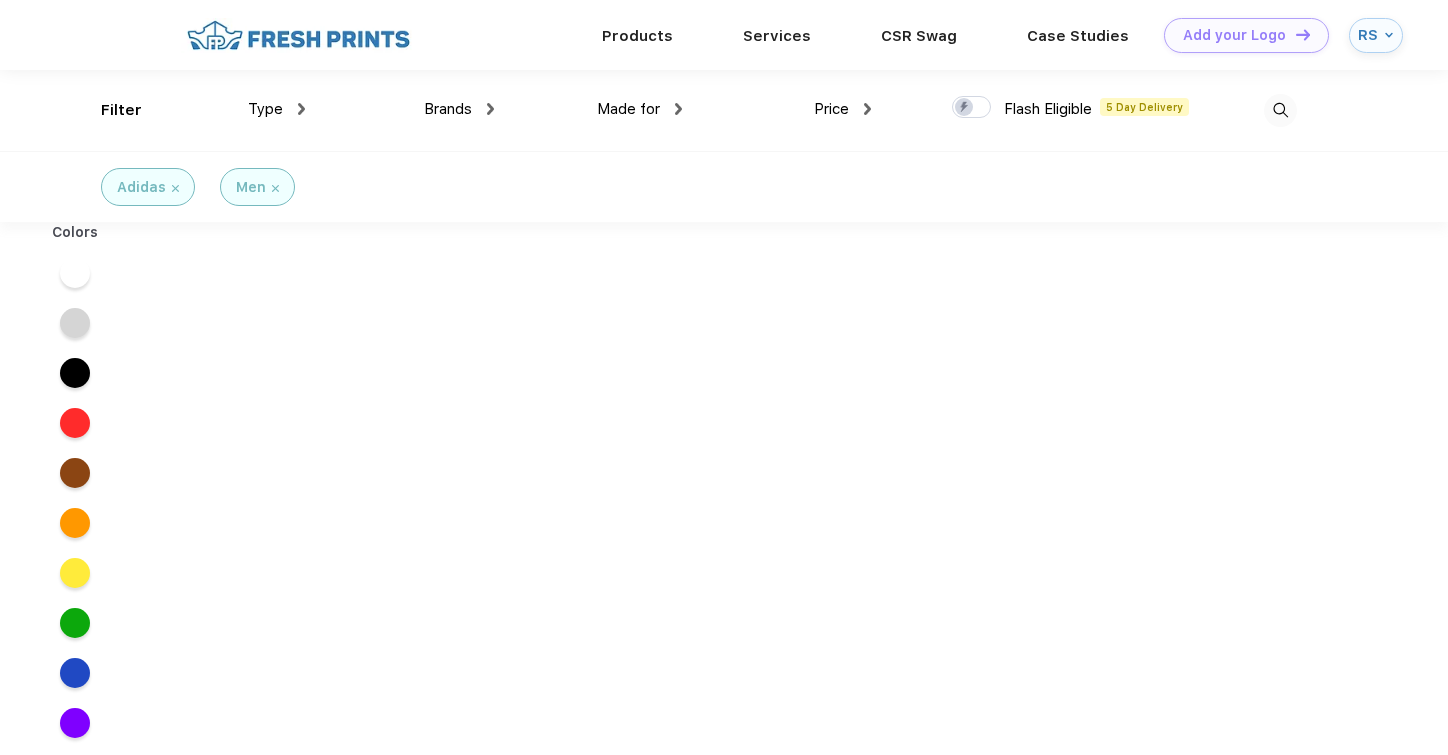scroll, scrollTop: 0, scrollLeft: 0, axis: both 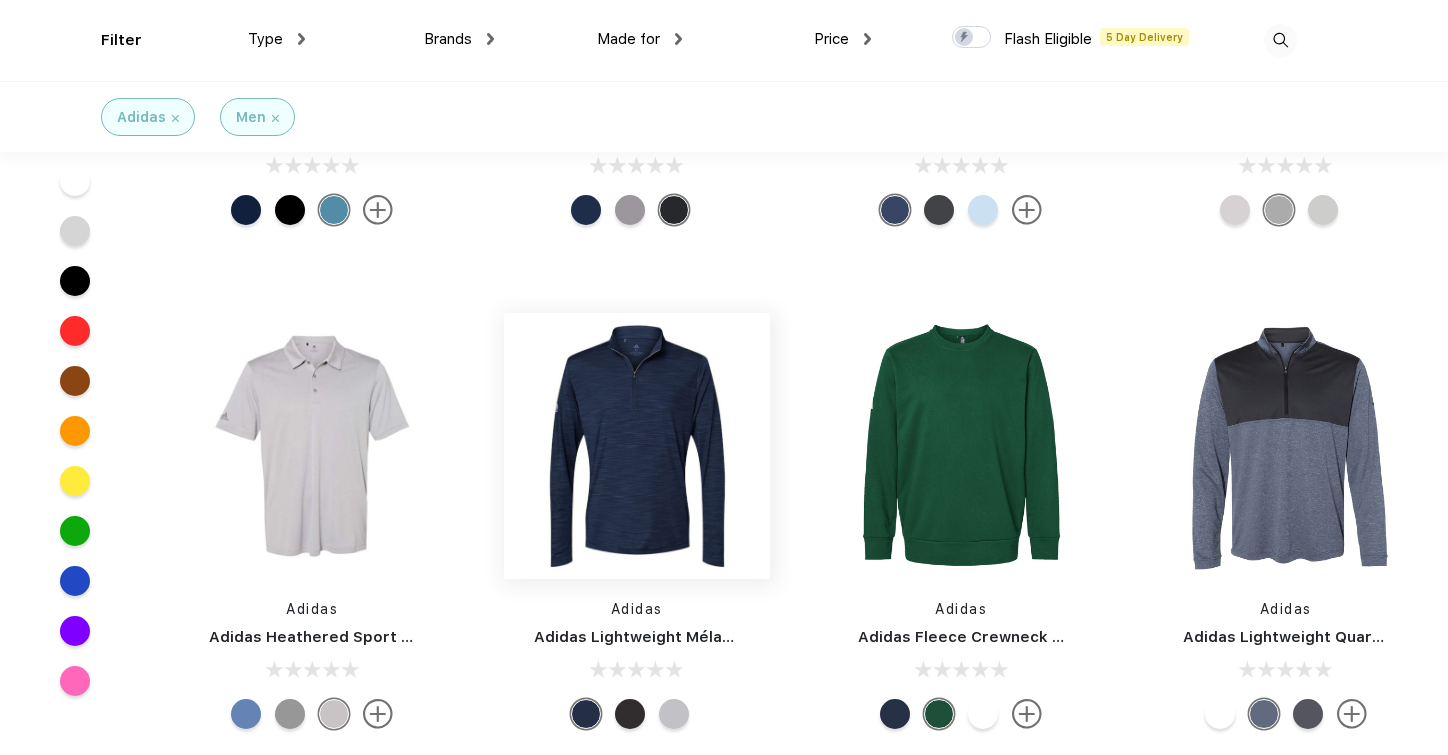 click at bounding box center (637, 446) 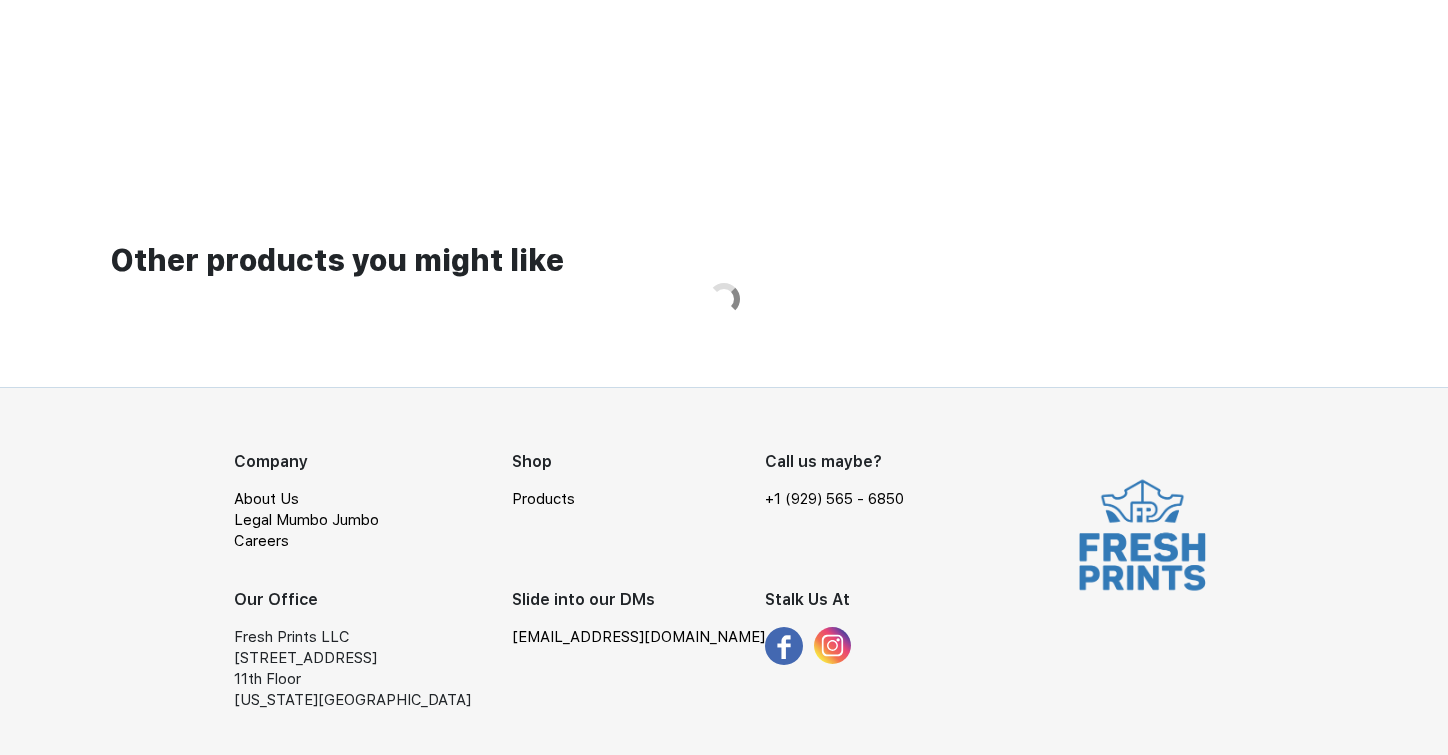 scroll, scrollTop: 0, scrollLeft: 0, axis: both 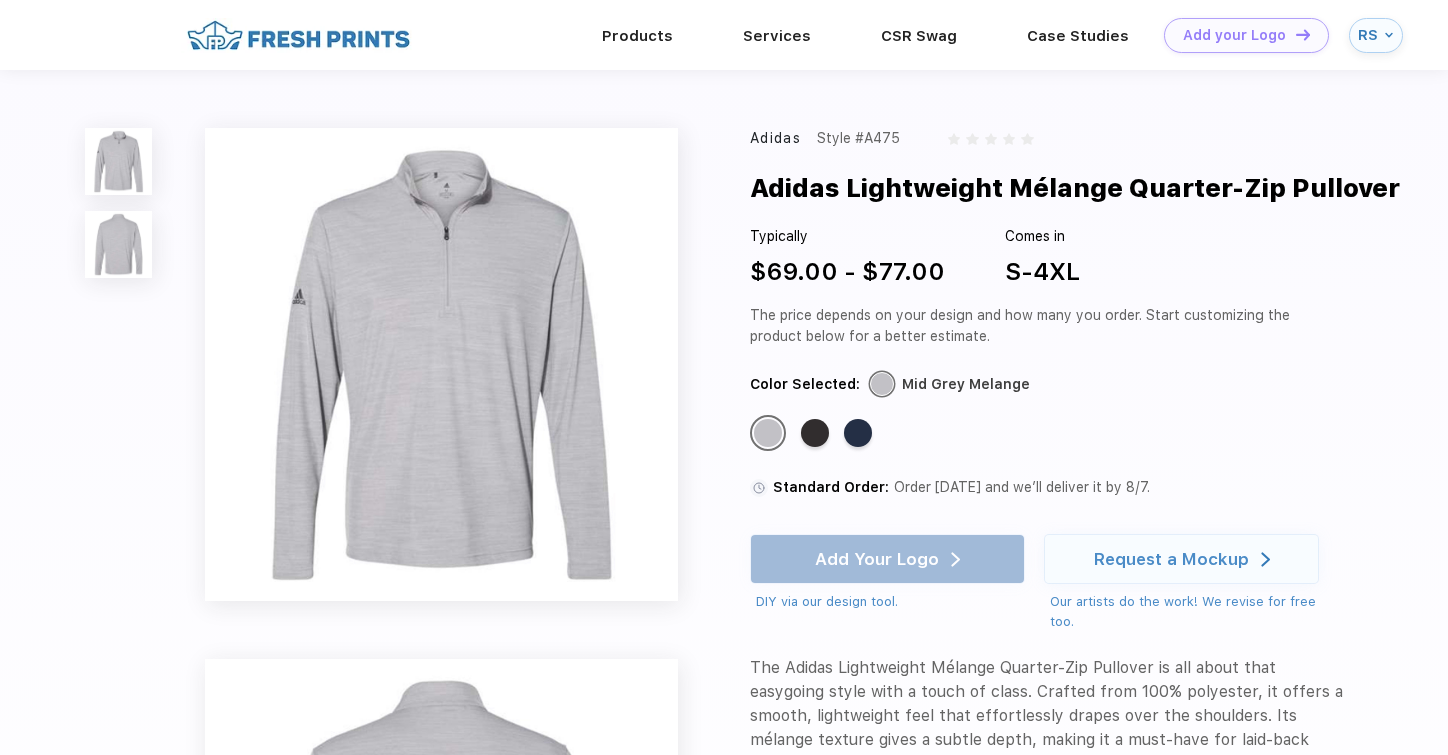 click on "Standard Color Standard Color Standard Color" at bounding box center (1030, 440) 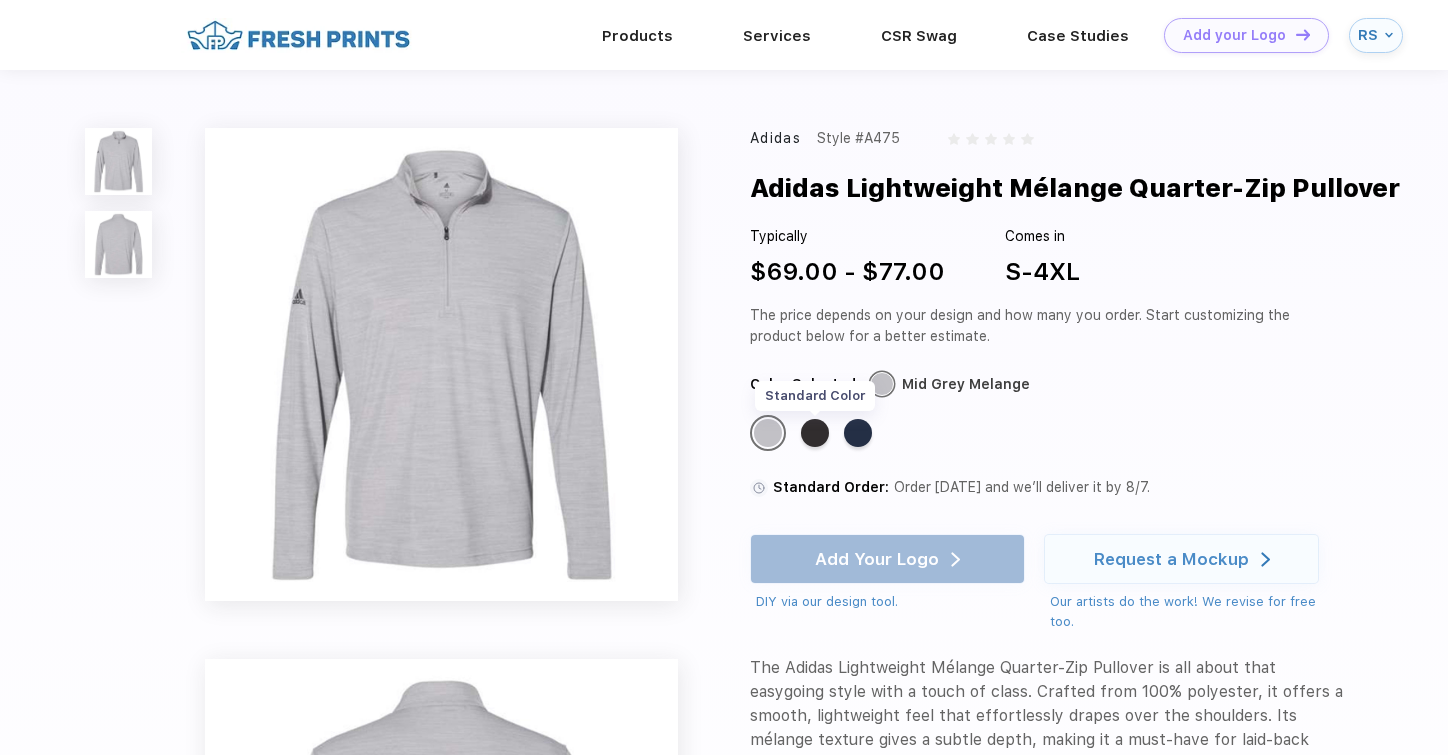 click on "Standard Color" at bounding box center [815, 433] 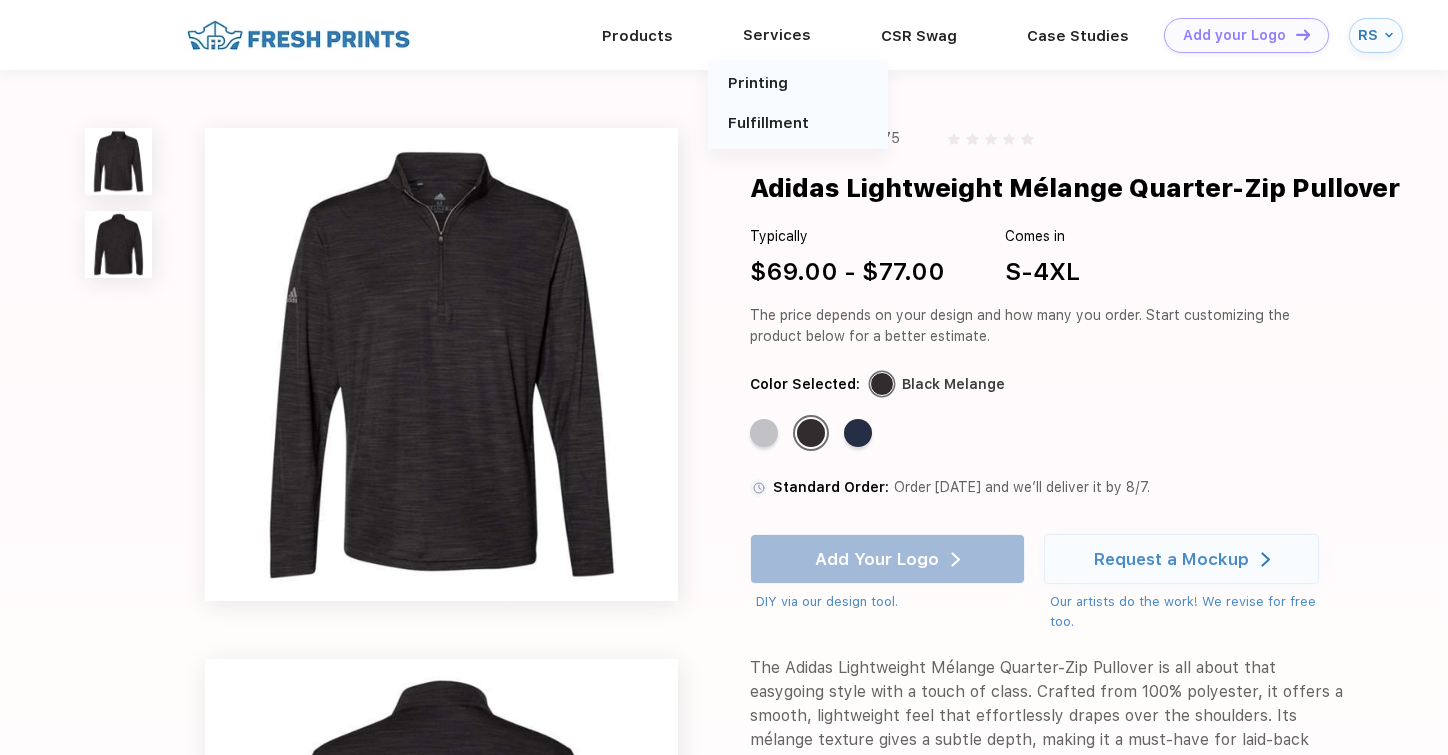 scroll, scrollTop: 0, scrollLeft: 0, axis: both 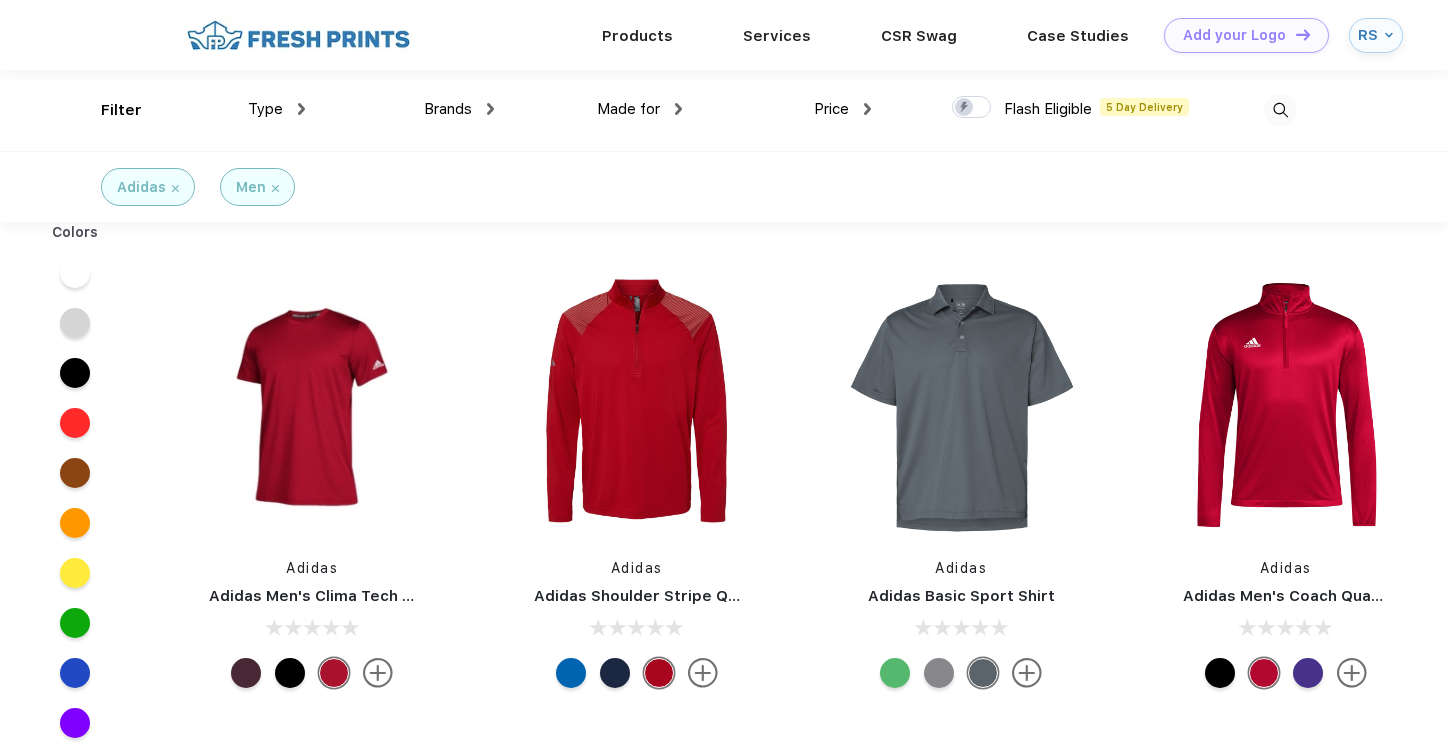 click on "Filter  Type  Shirts   Sweaters   Bottoms   Accessories   Hats   Tanks   Jackets   Jerseys   Polos  Brands Most Popular Brands  Moleskine   Hydroflask   Marine Layer   S'well   Vineyard Vines   Timbuk2   Peter Millar   YETI   Nalgene   Hanes   Stanley   JBL   Nike   The North Face   Adidas   Marmot   Puma  Made for  Unisex   Women   Men   Youth  Price  $   $$   $$$  Flash Eligible 5 Day Delivery" at bounding box center [723, 110] 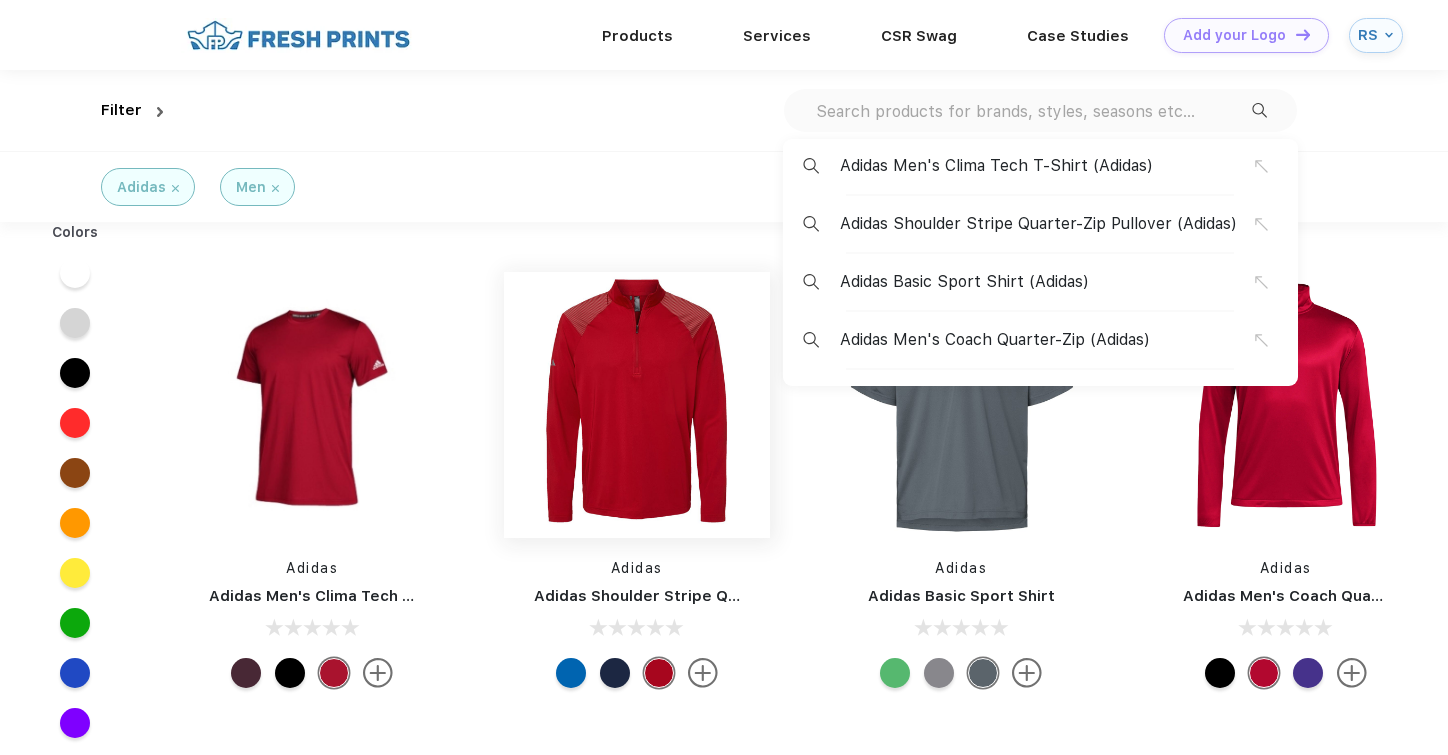 click at bounding box center [637, 405] 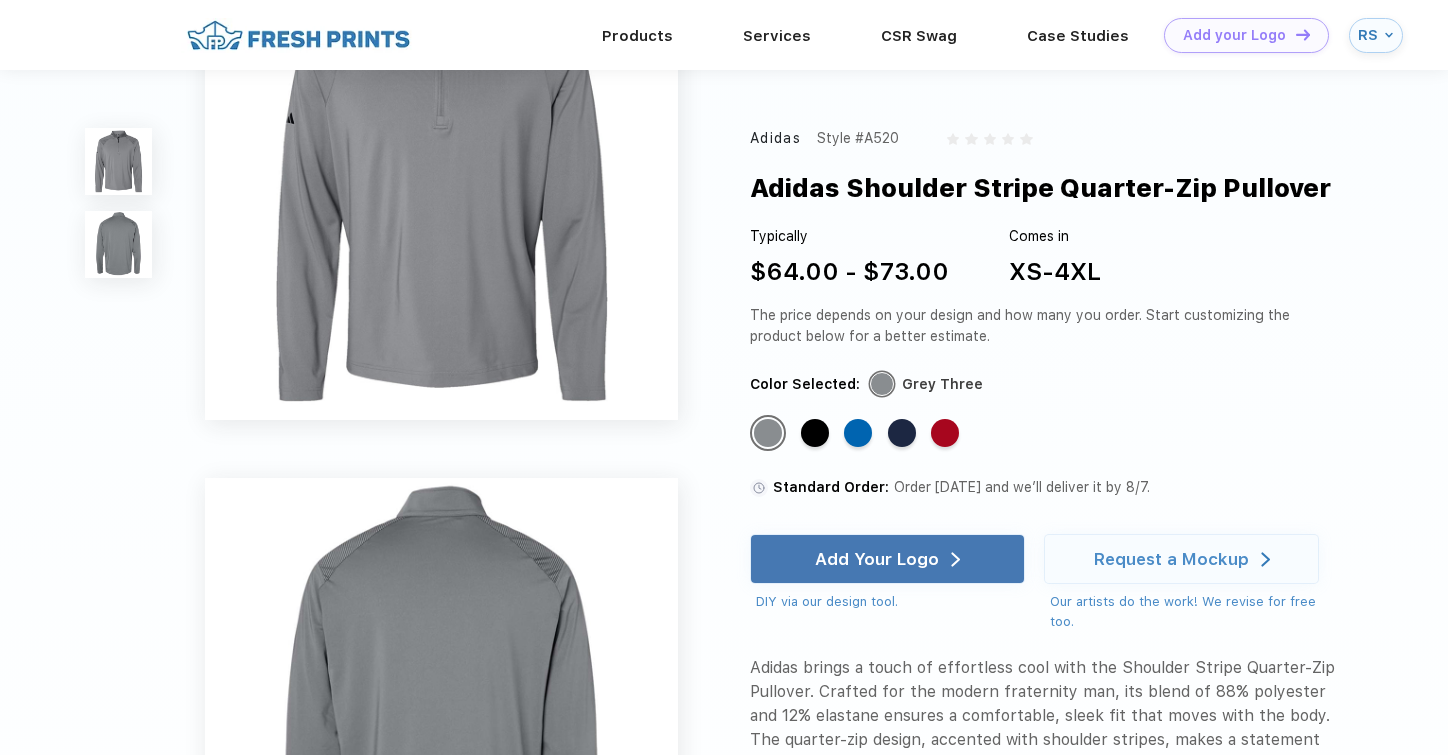 scroll, scrollTop: 316, scrollLeft: 0, axis: vertical 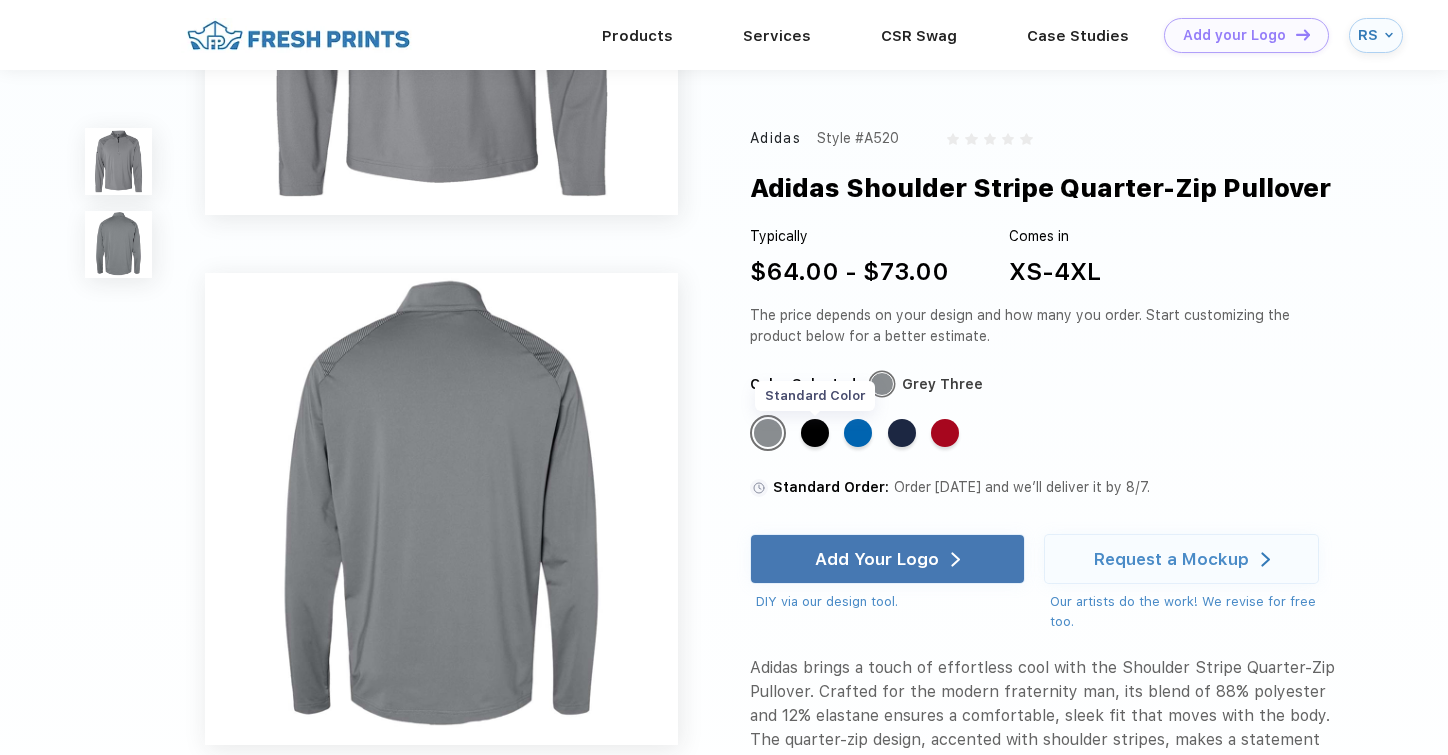 click on "Standard Color" at bounding box center [815, 433] 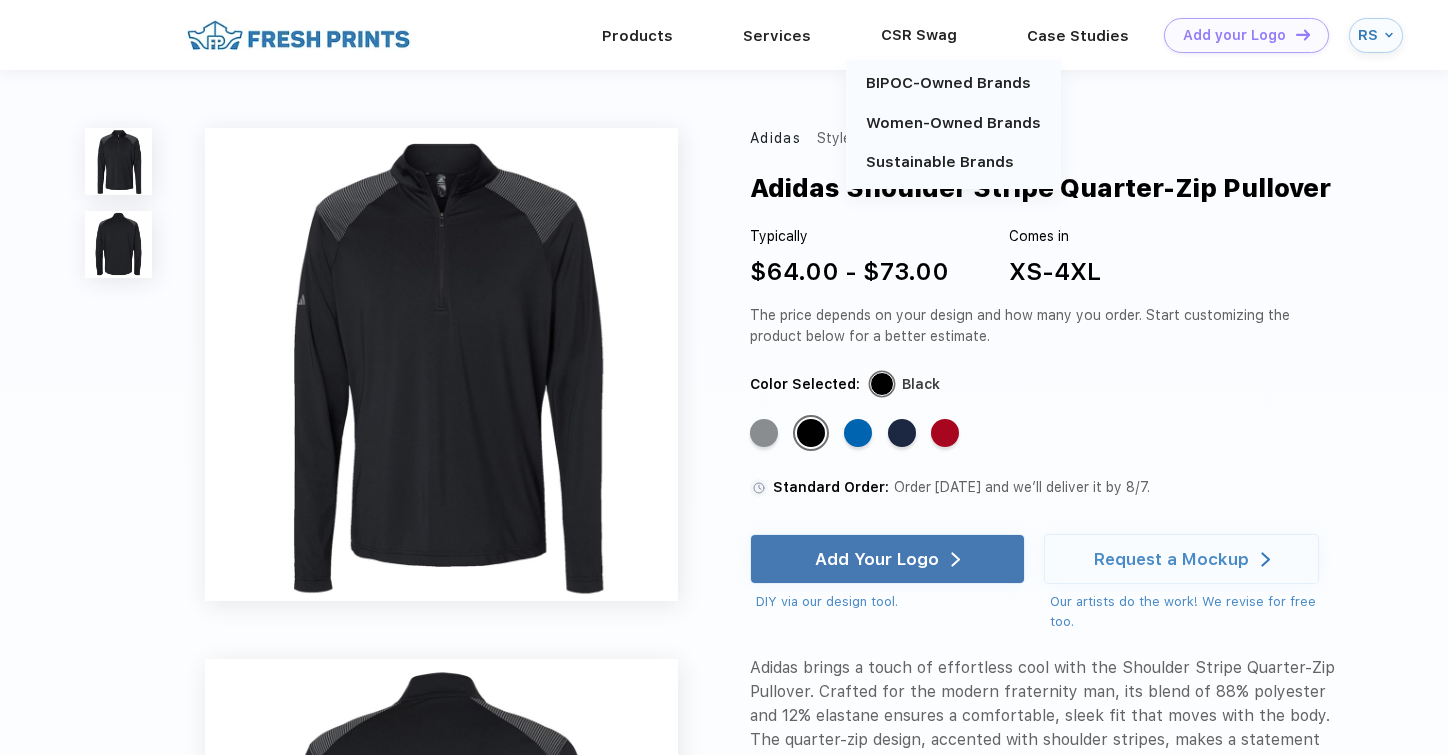 scroll, scrollTop: 0, scrollLeft: 0, axis: both 